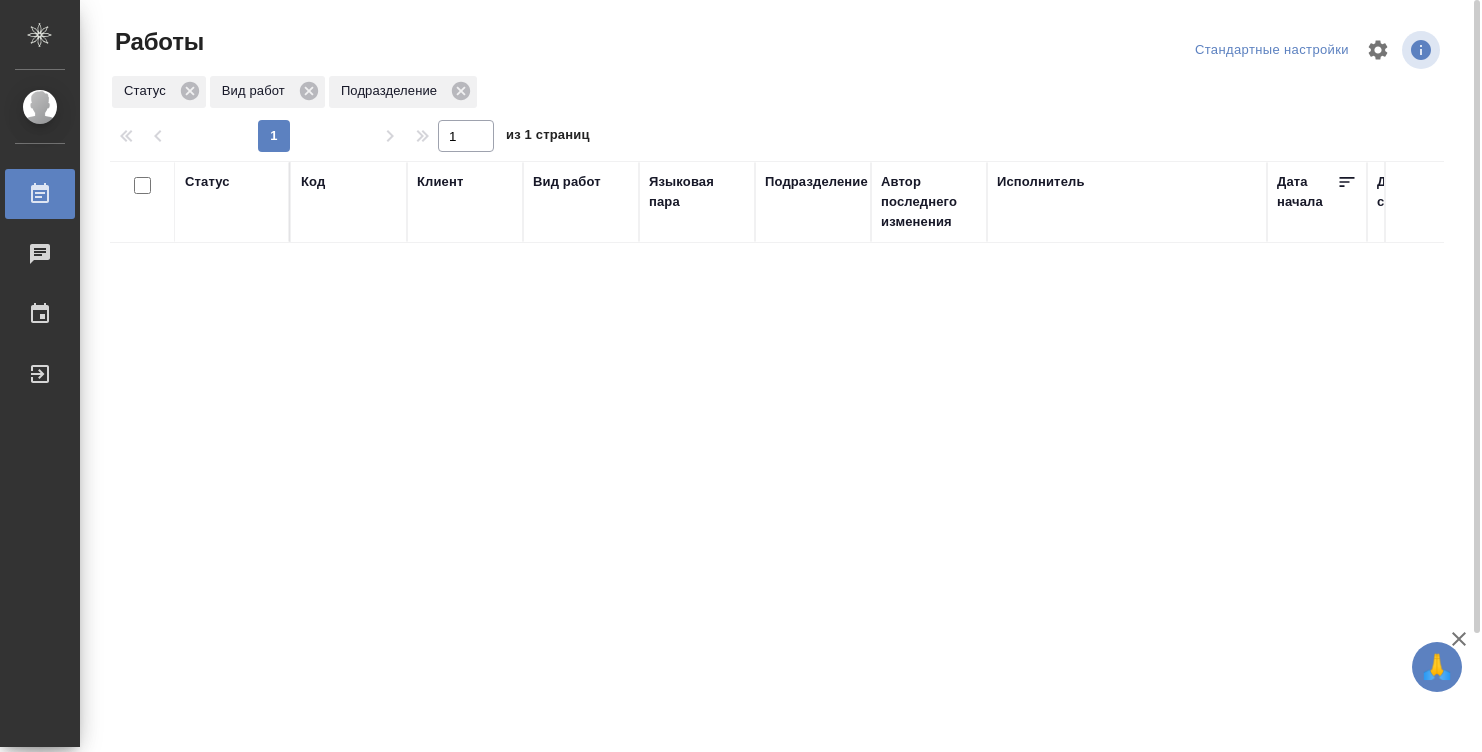 scroll, scrollTop: 0, scrollLeft: 0, axis: both 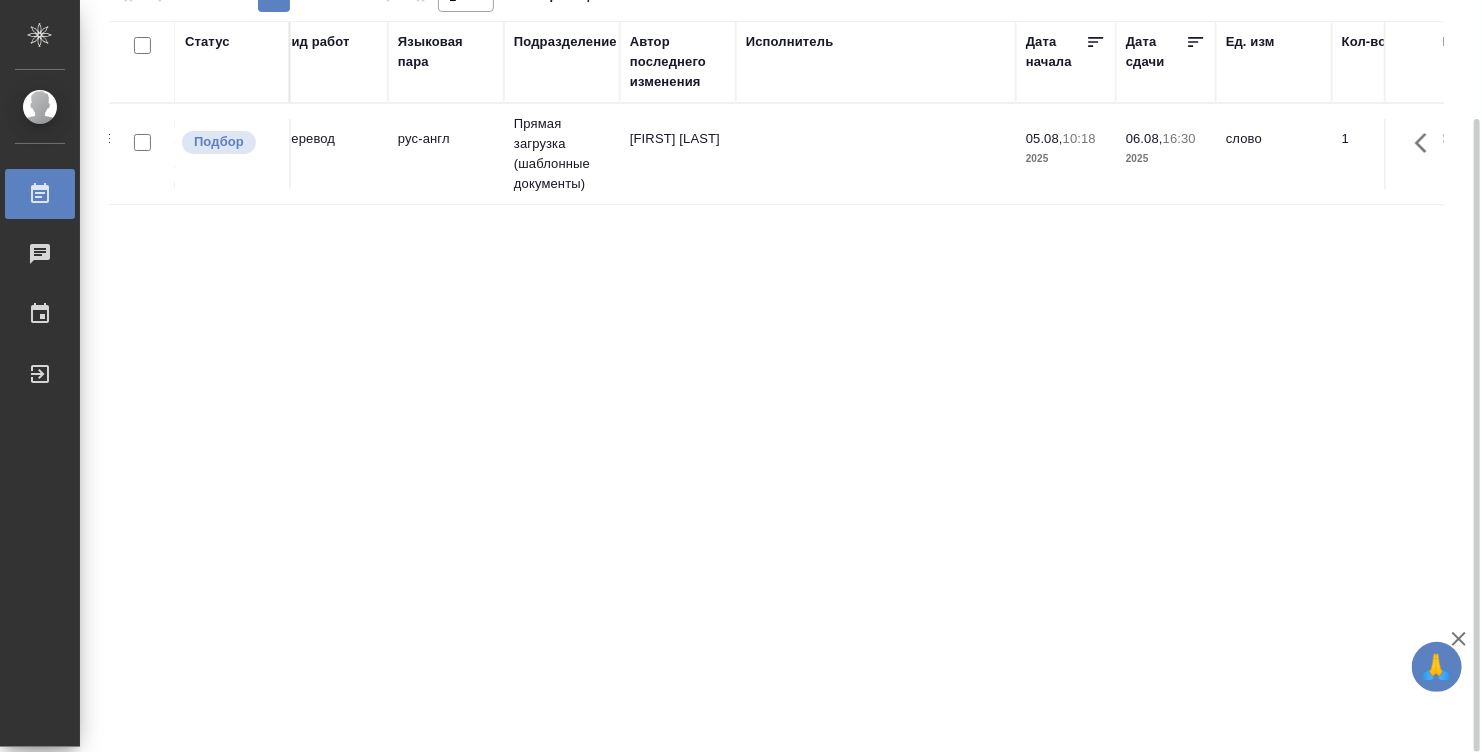 click on "Никитина Татьяна" at bounding box center (678, 154) 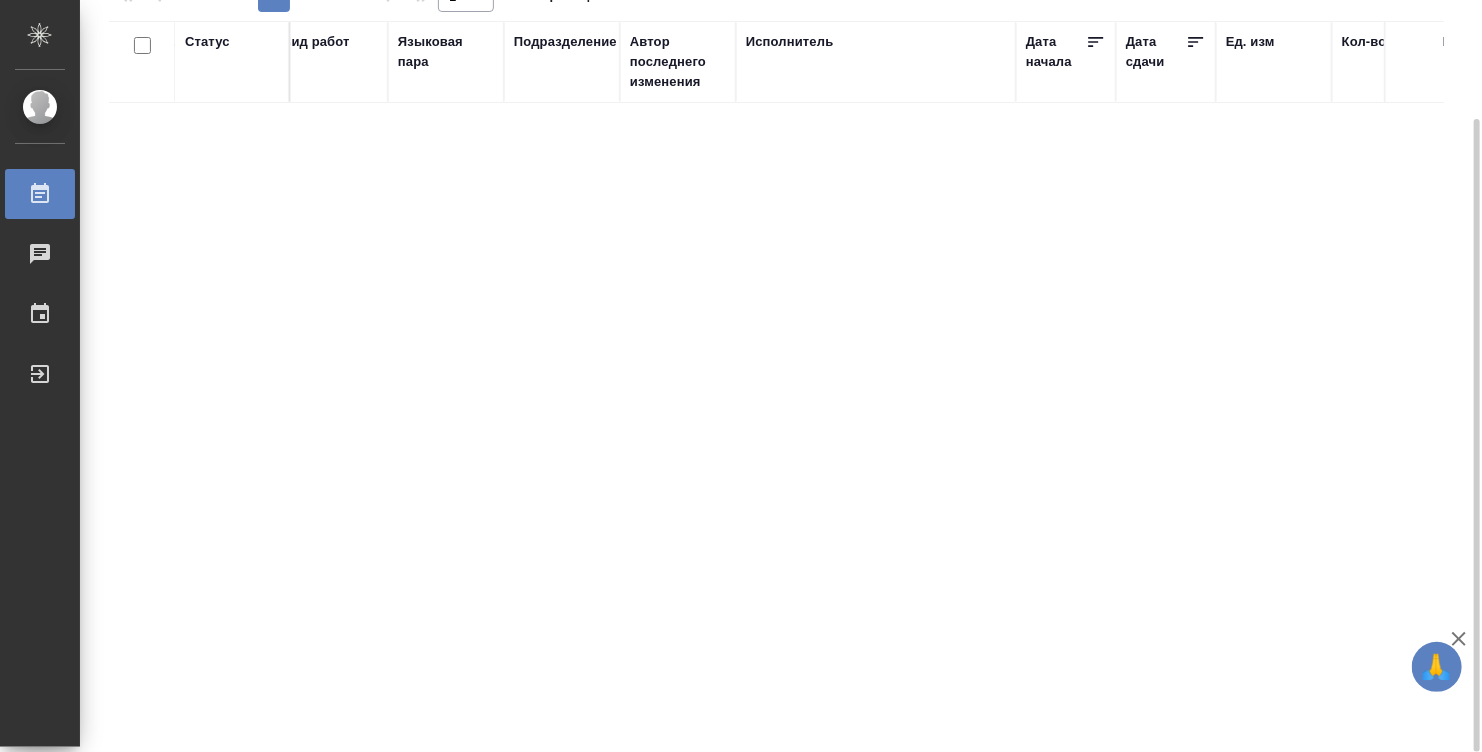 scroll, scrollTop: 0, scrollLeft: 0, axis: both 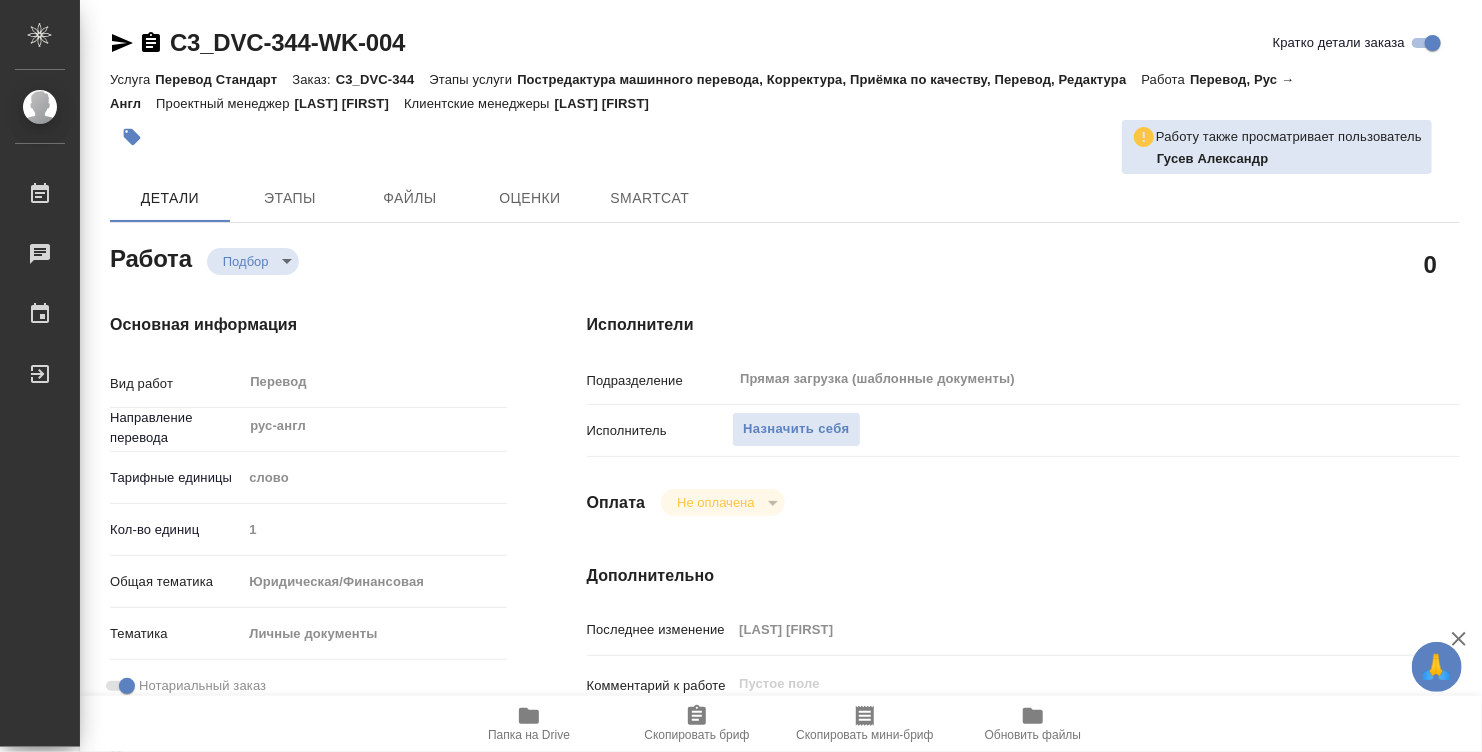 type on "x" 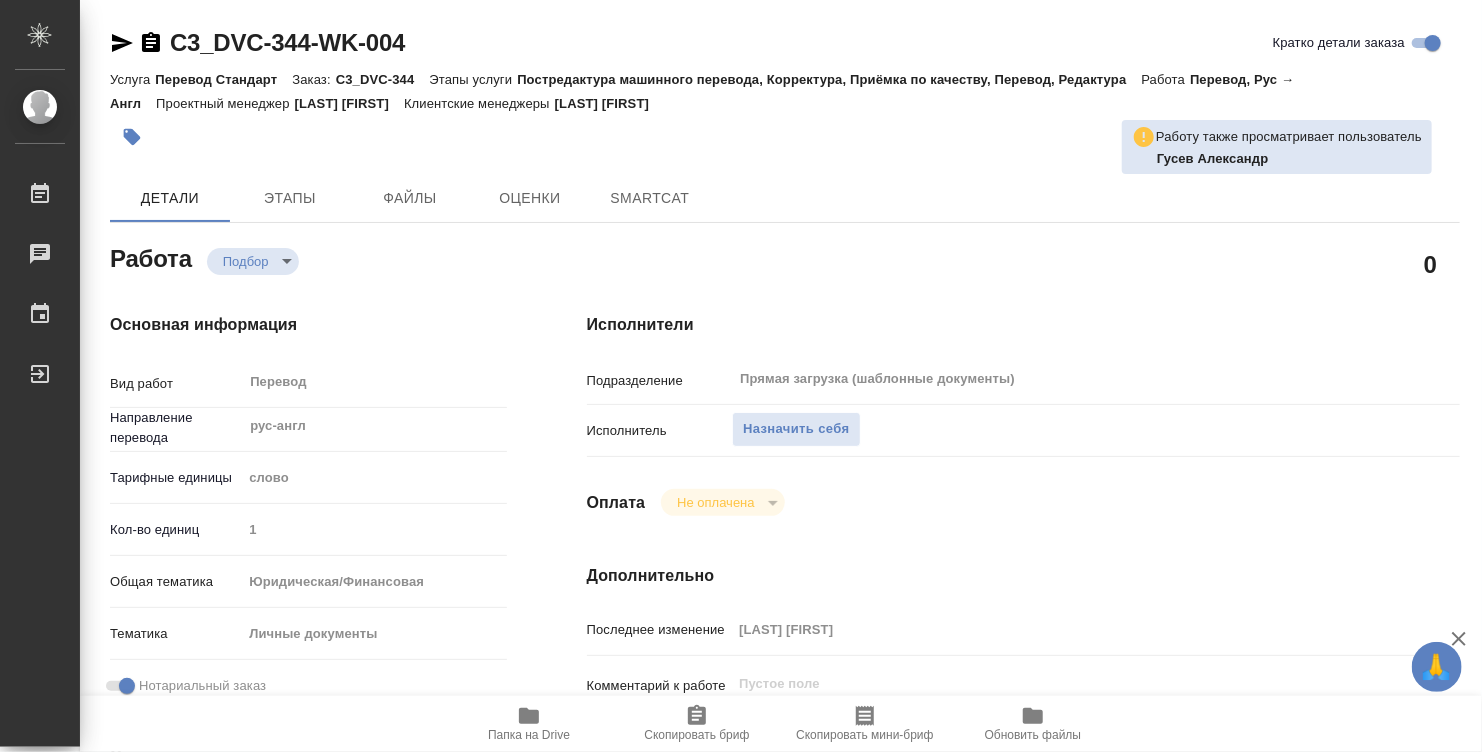 type on "x" 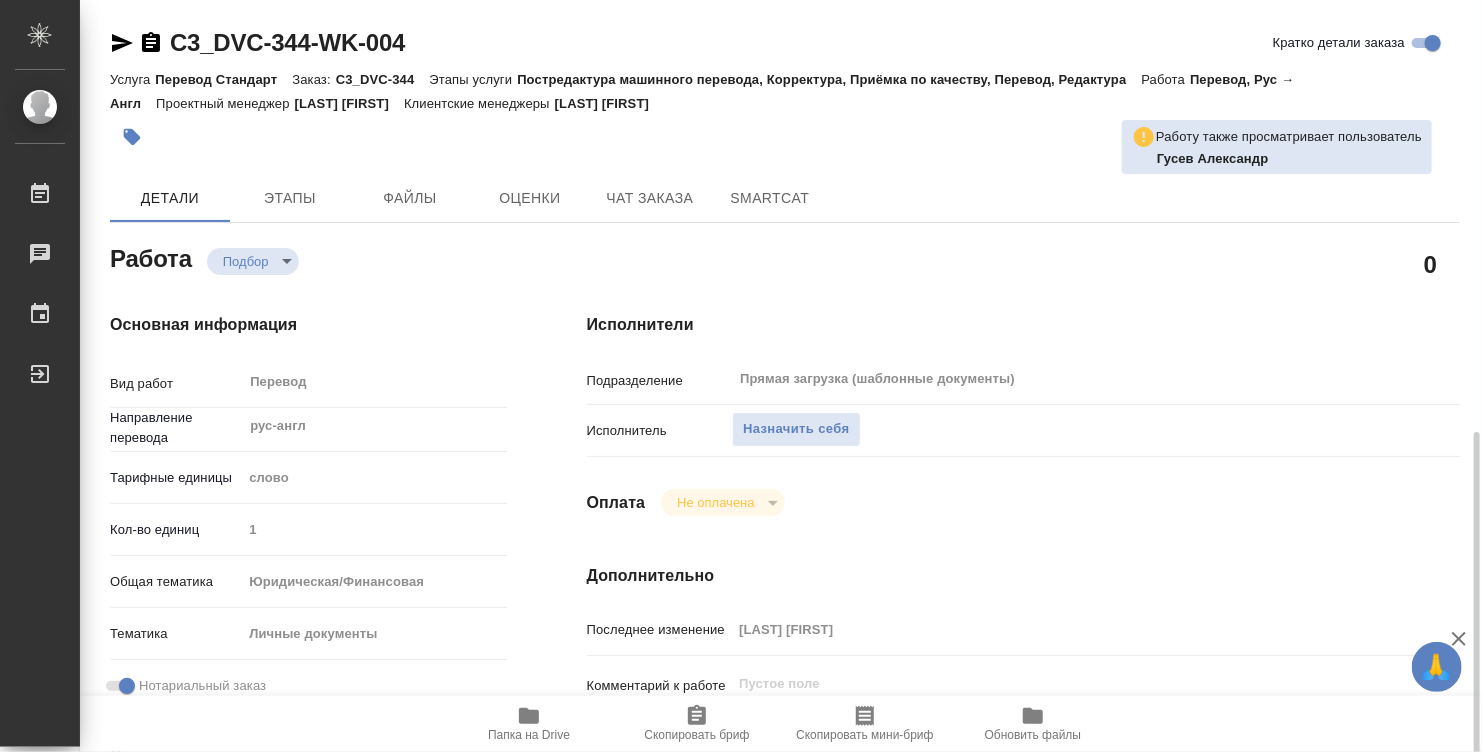 scroll, scrollTop: 400, scrollLeft: 0, axis: vertical 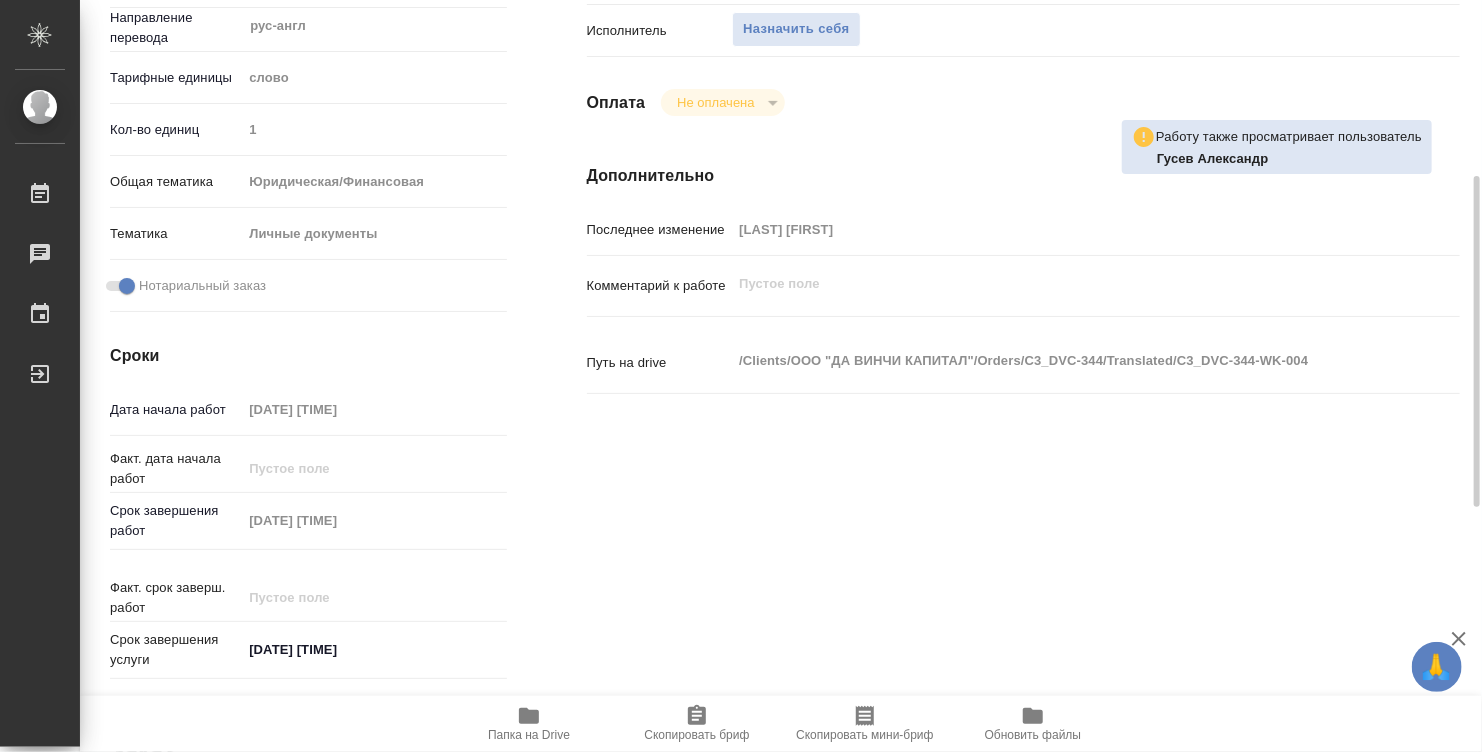 type on "x" 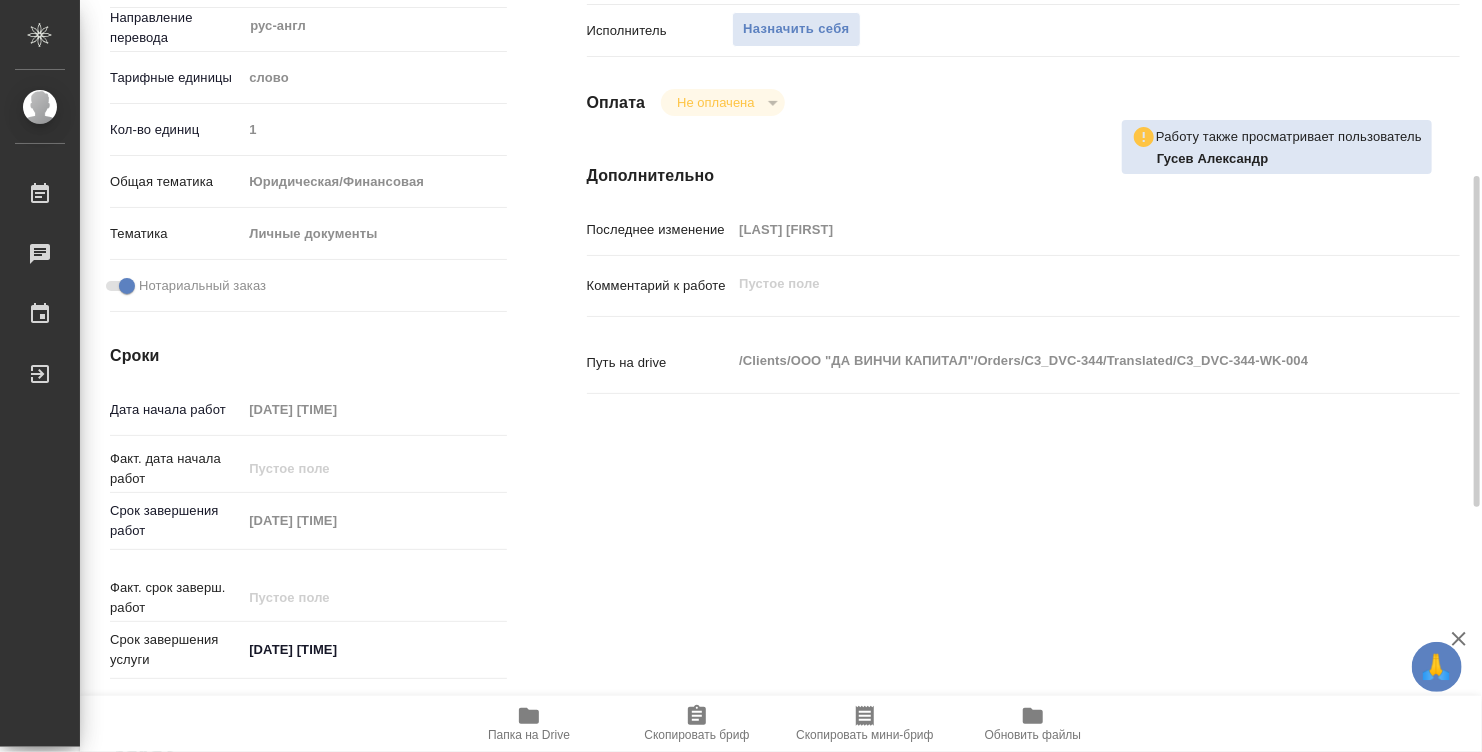 type on "x" 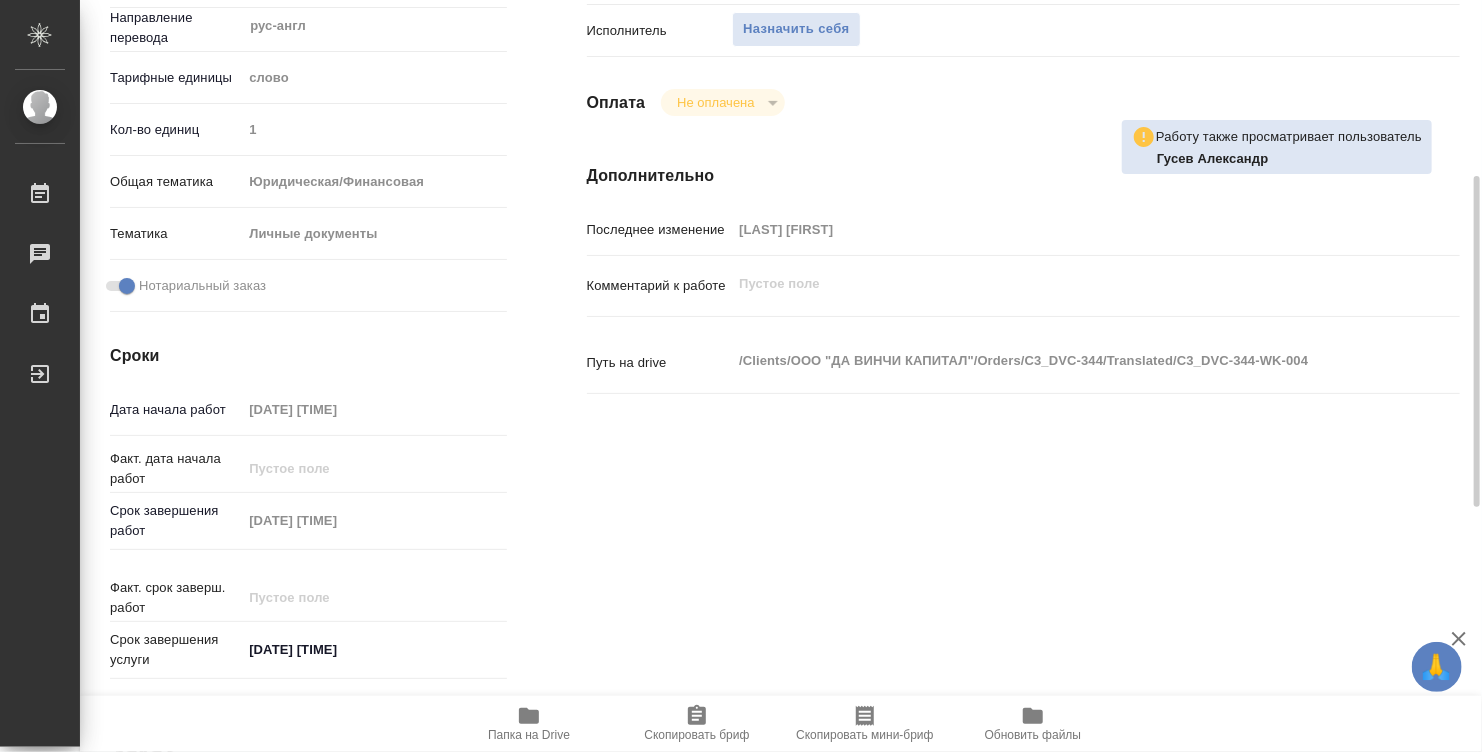 type on "x" 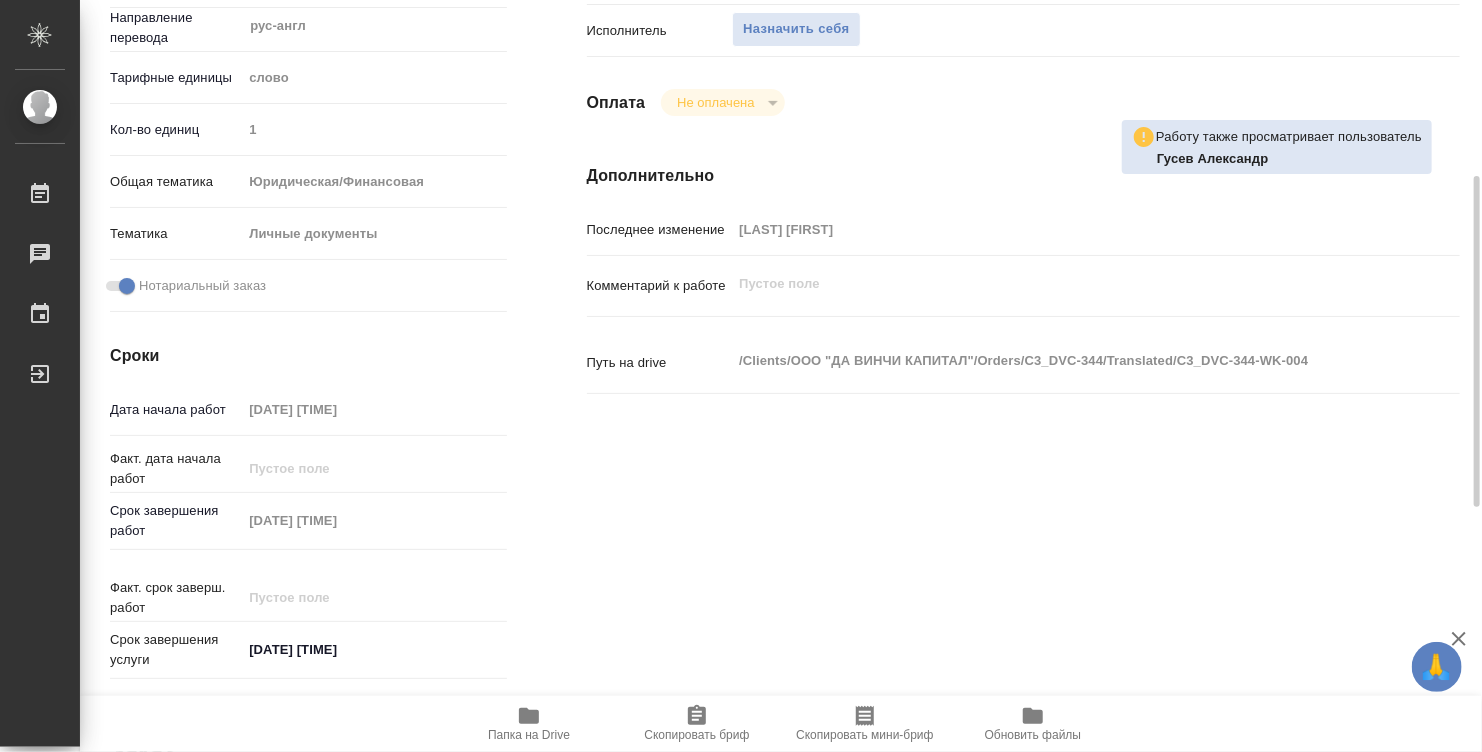 type on "x" 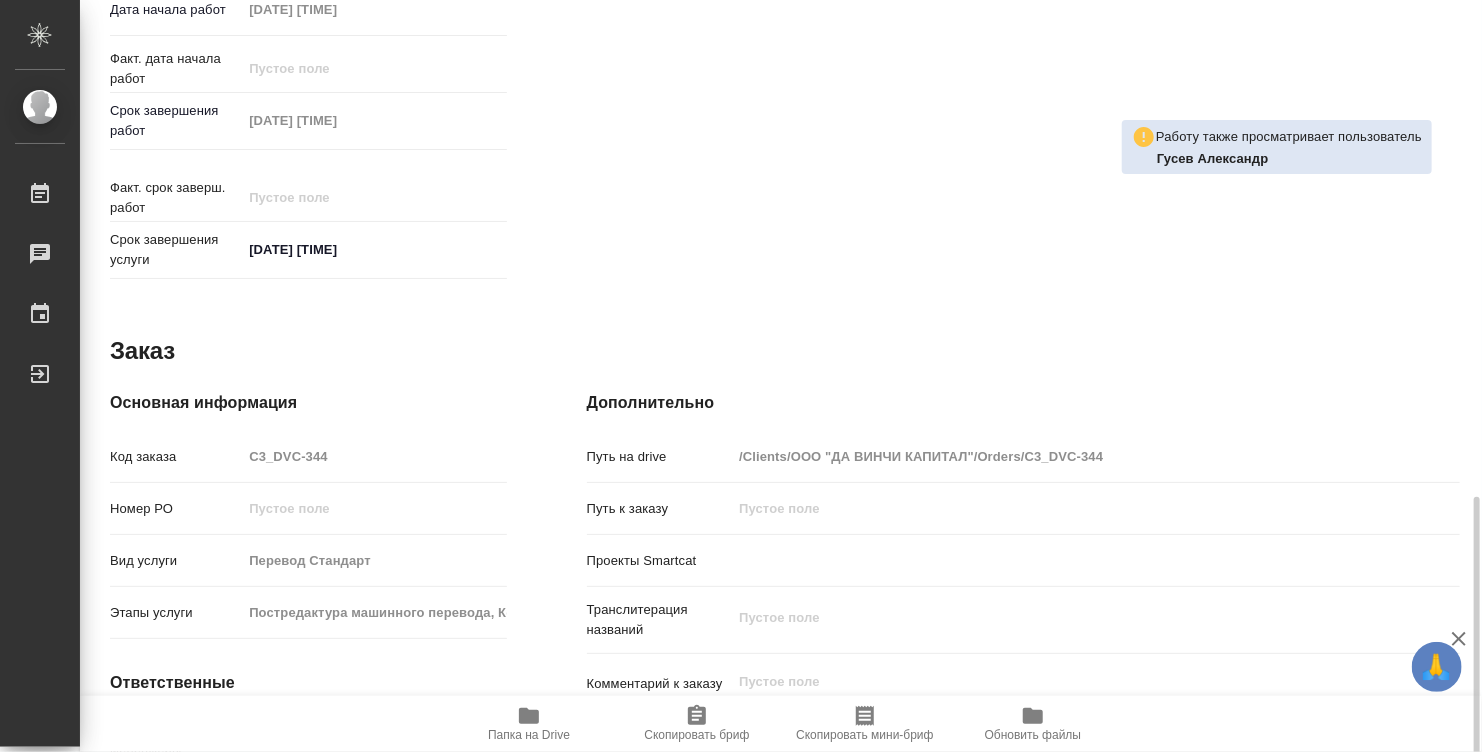 scroll, scrollTop: 954, scrollLeft: 0, axis: vertical 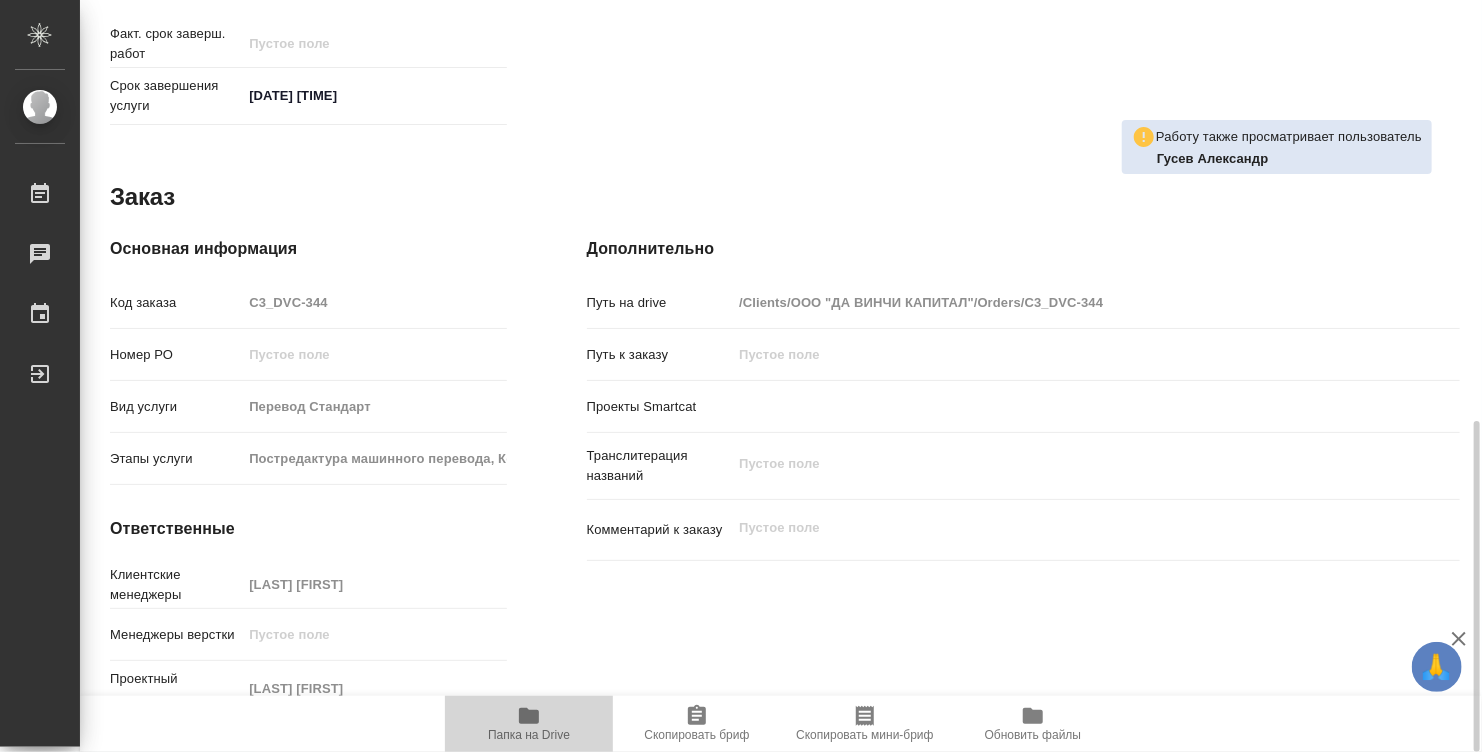 click 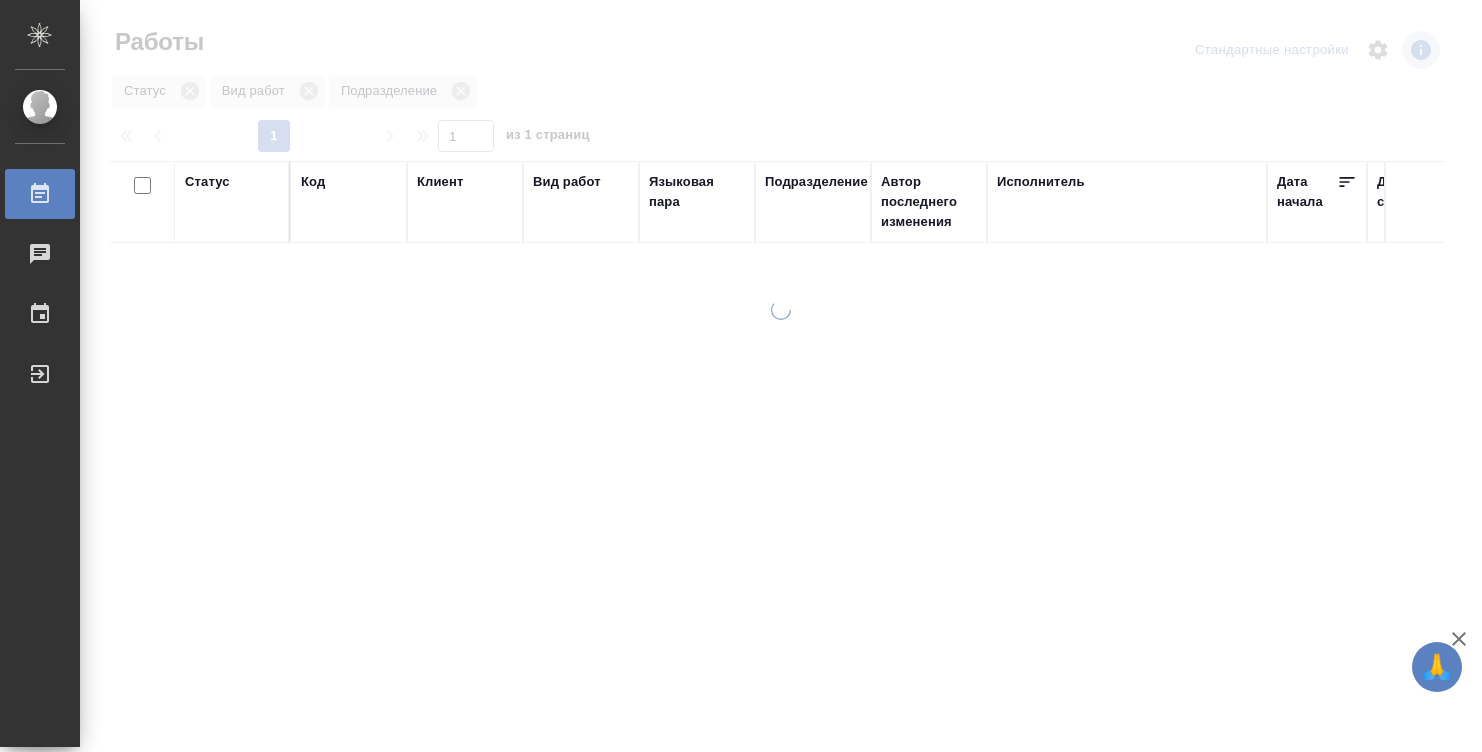 scroll, scrollTop: 0, scrollLeft: 0, axis: both 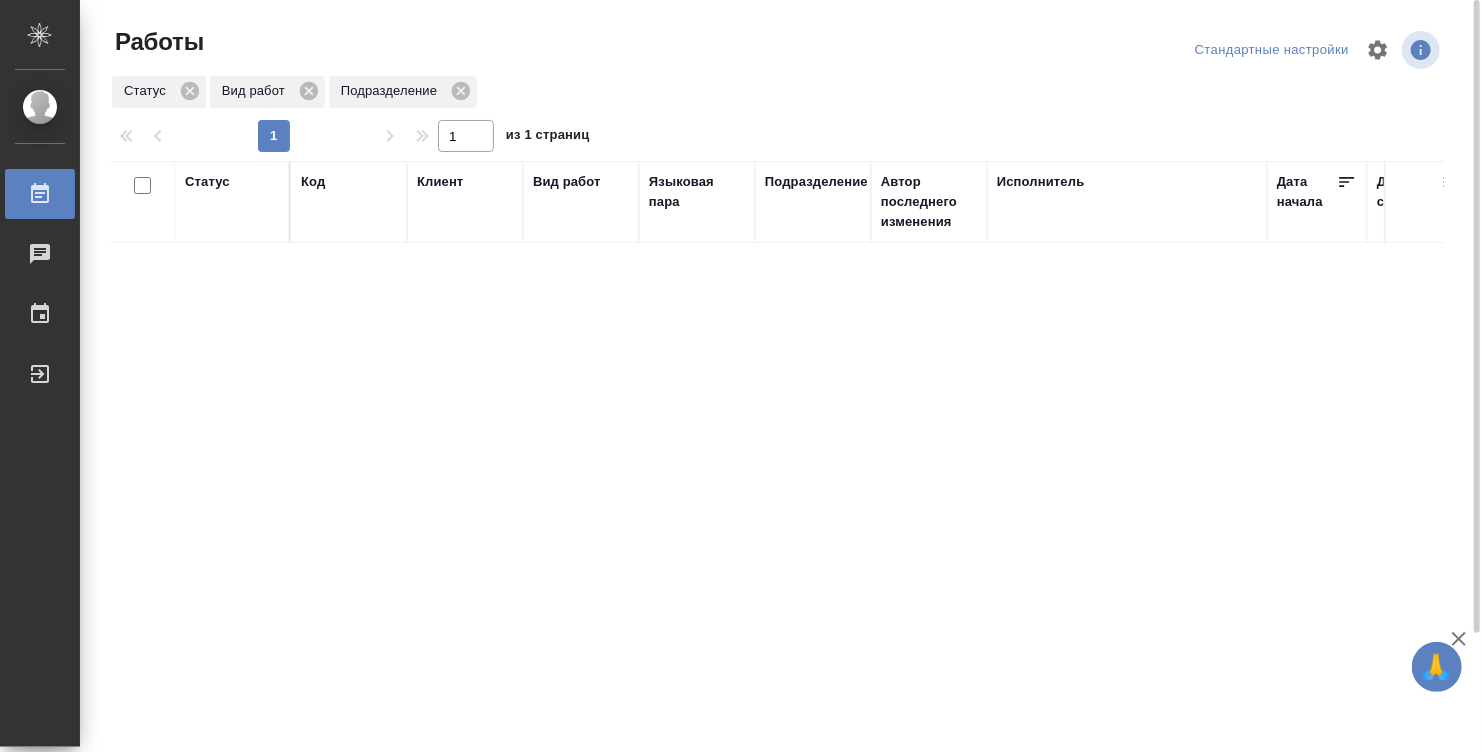 click on "Статус Код Клиент Вид работ Языковая пара Подразделение Автор последнего изменения Исполнитель Дата начала Дата сдачи Ед. изм Кол-во Цена Сумма Сумма, вошедшая в спецификацию Оценка Автор оценки Проектные менеджеры Клиентские менеджеры Менеджеры верстки Тематика Комментарии по заказу Комментарии по работе" at bounding box center (777, 521) 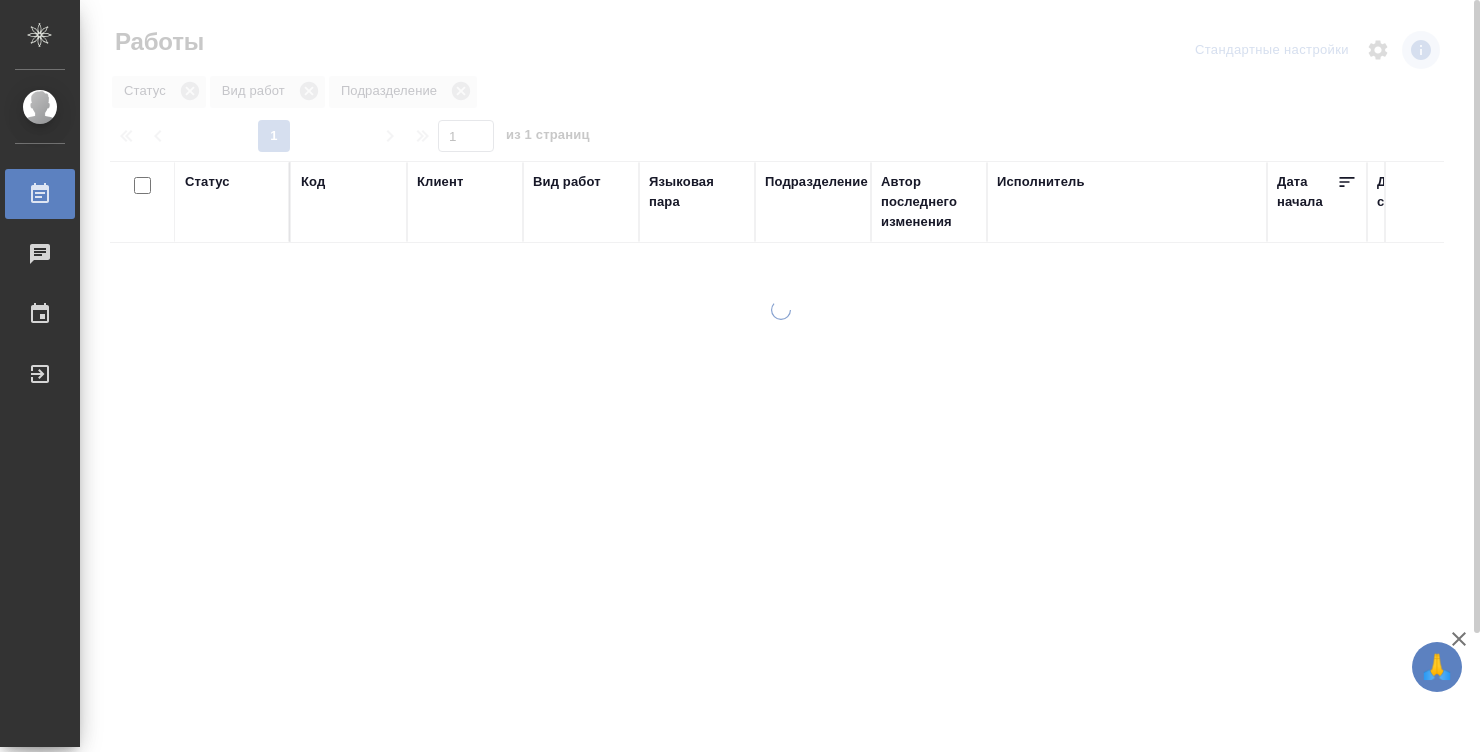scroll, scrollTop: 0, scrollLeft: 0, axis: both 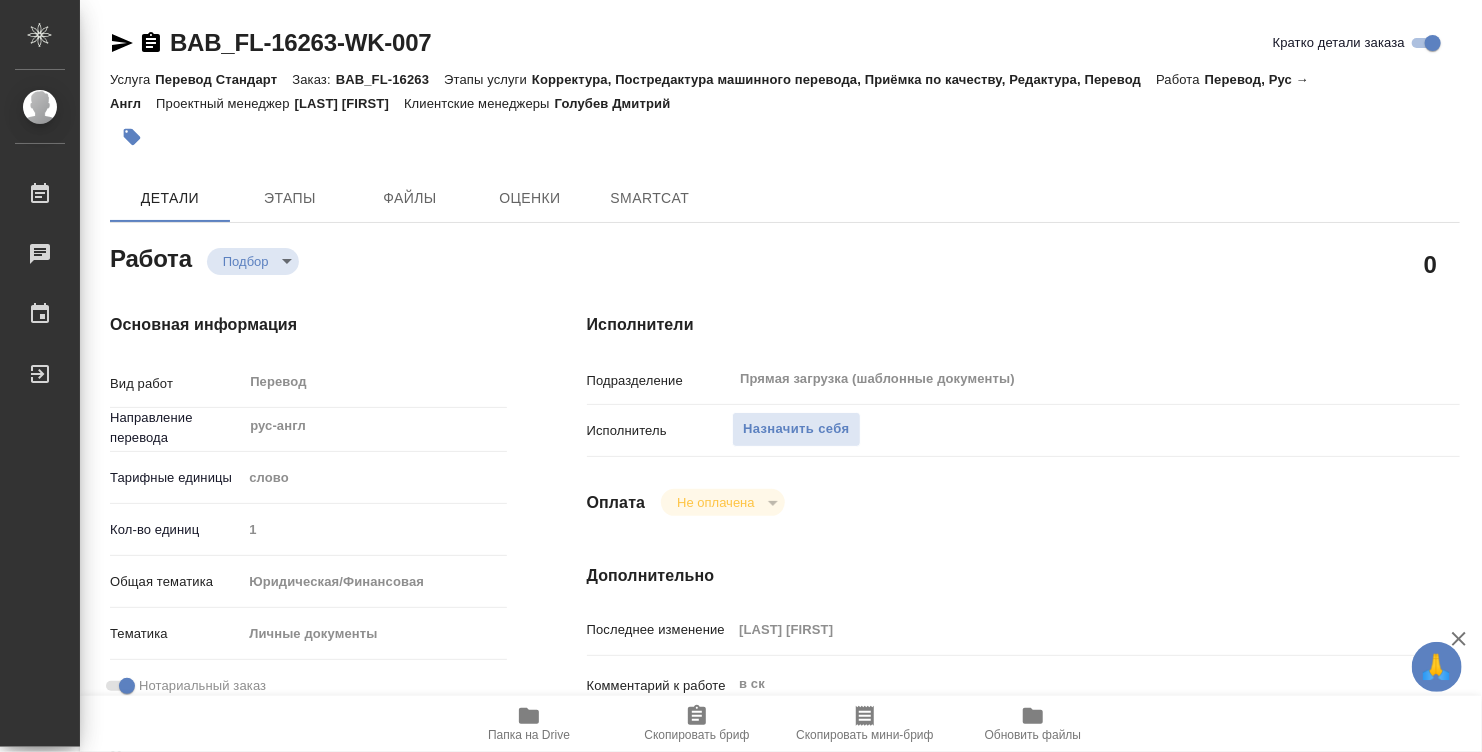 type on "x" 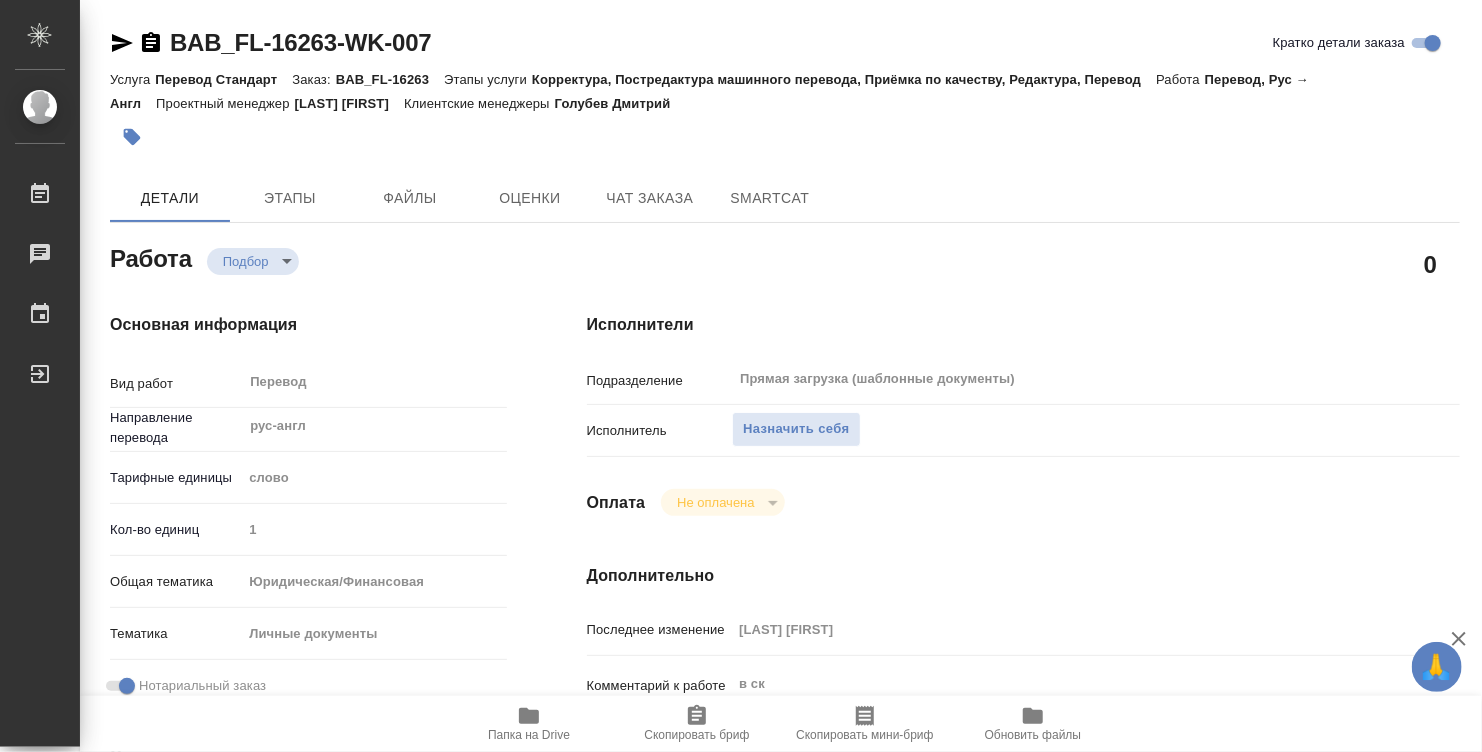 type on "x" 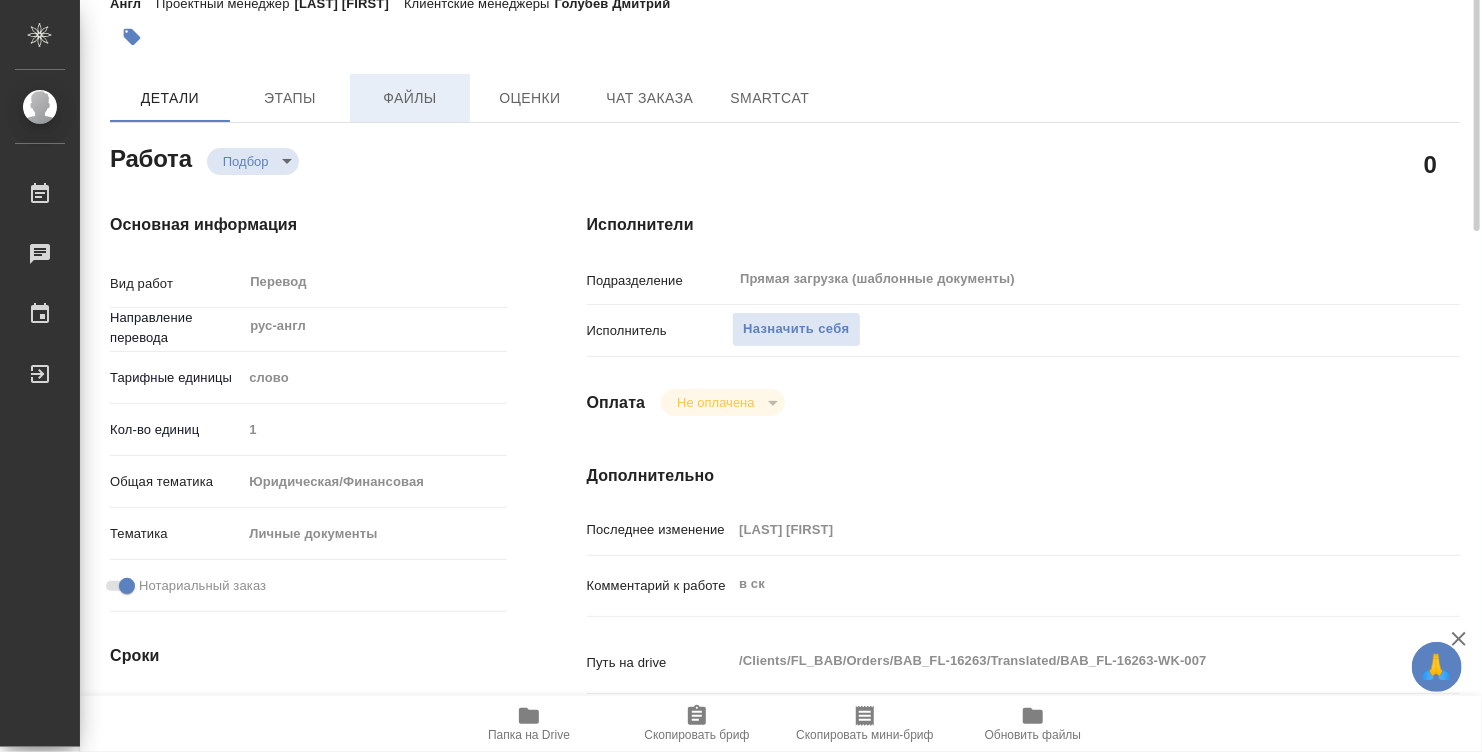 scroll, scrollTop: 0, scrollLeft: 0, axis: both 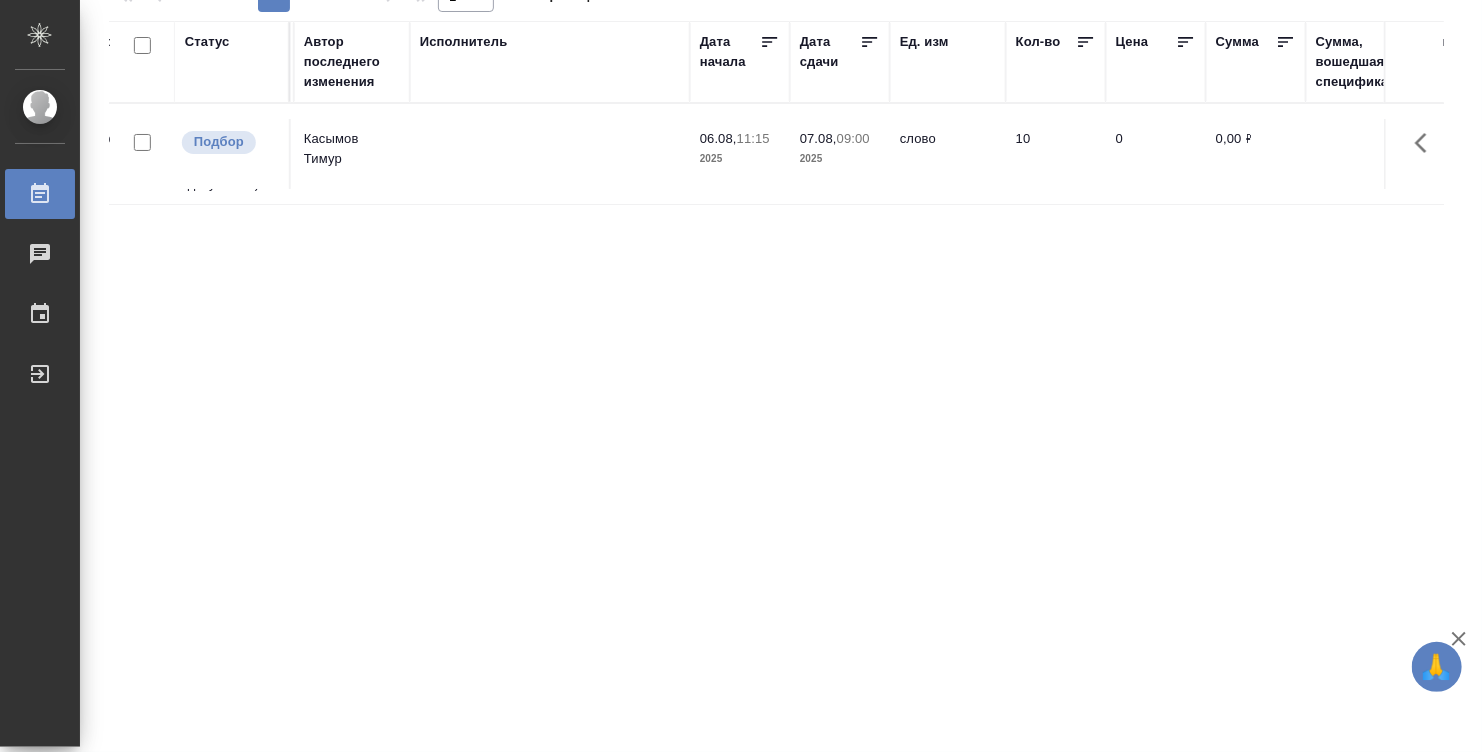 click at bounding box center (550, 154) 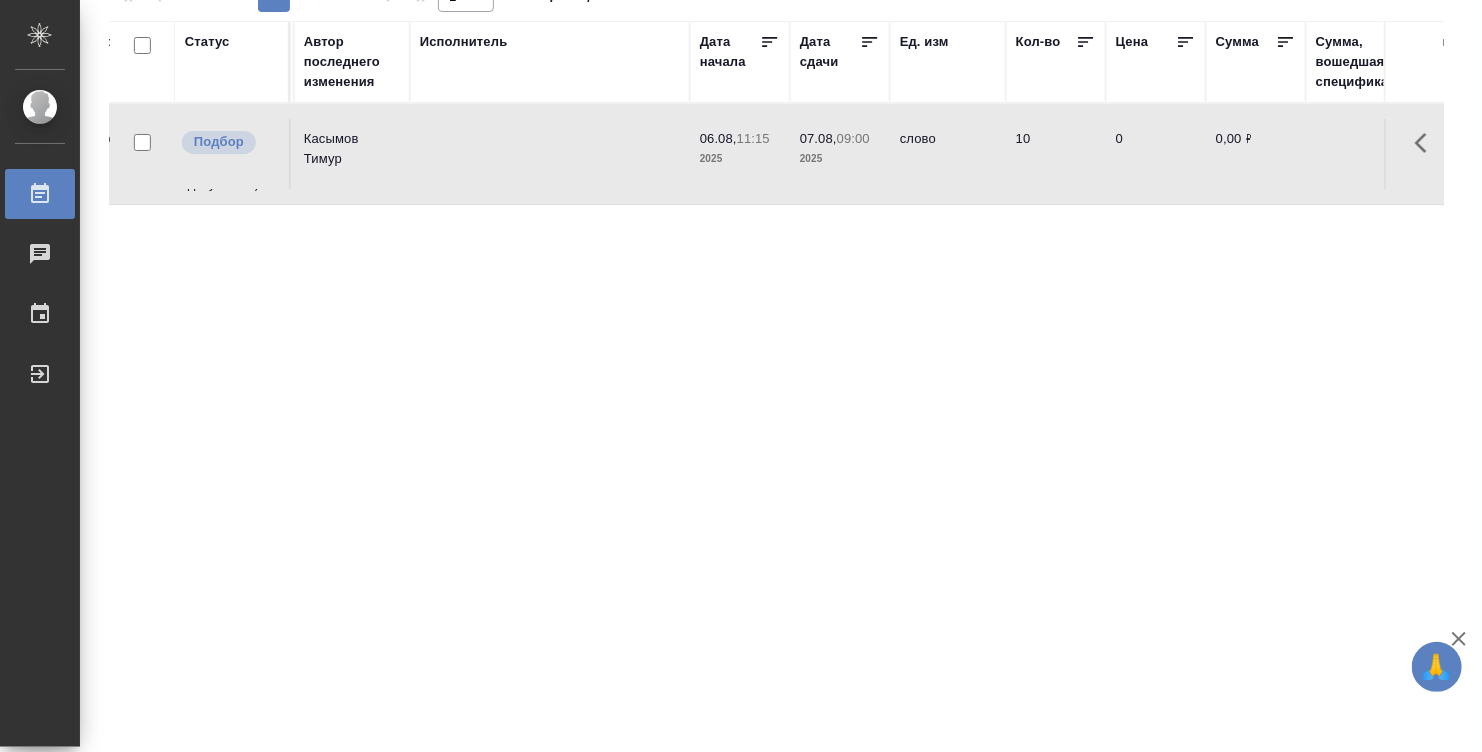 click at bounding box center [550, 154] 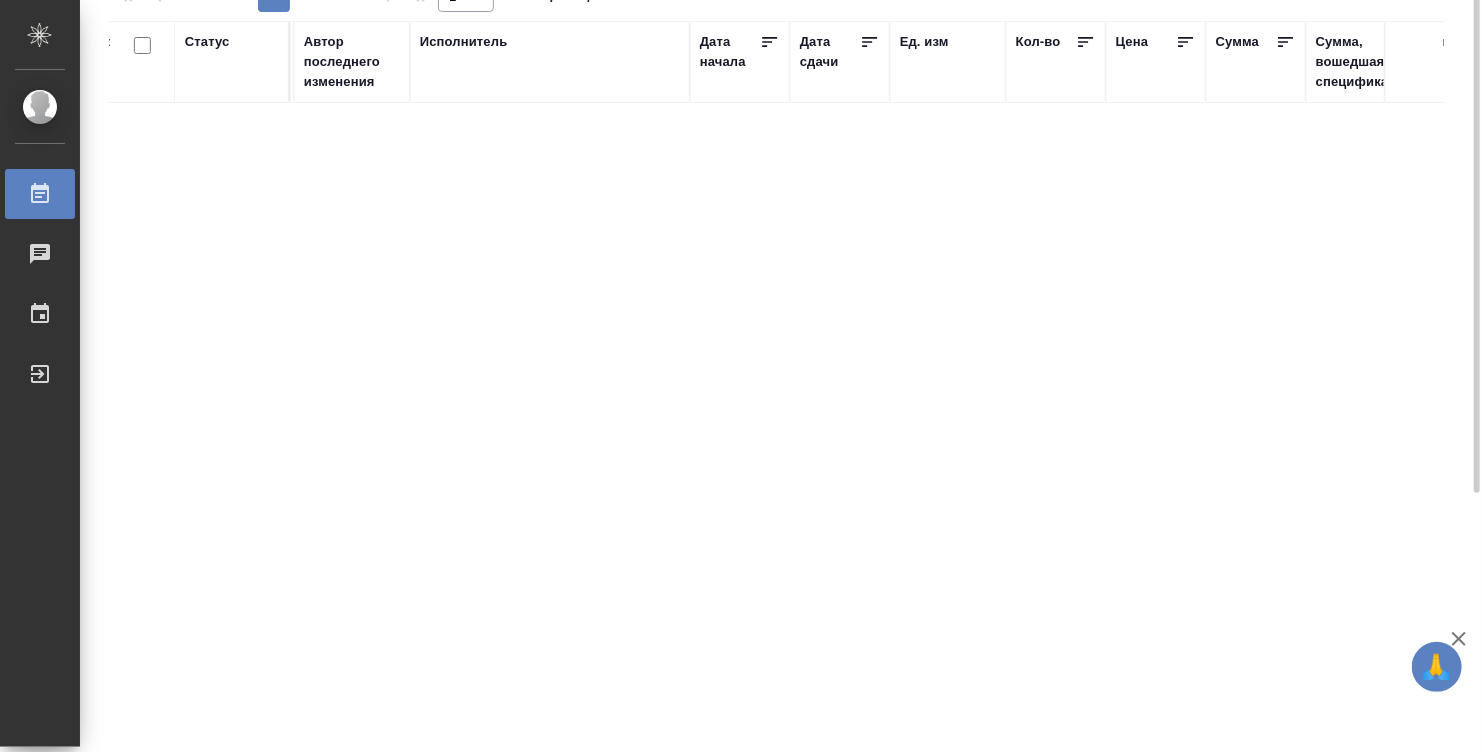 scroll, scrollTop: 0, scrollLeft: 0, axis: both 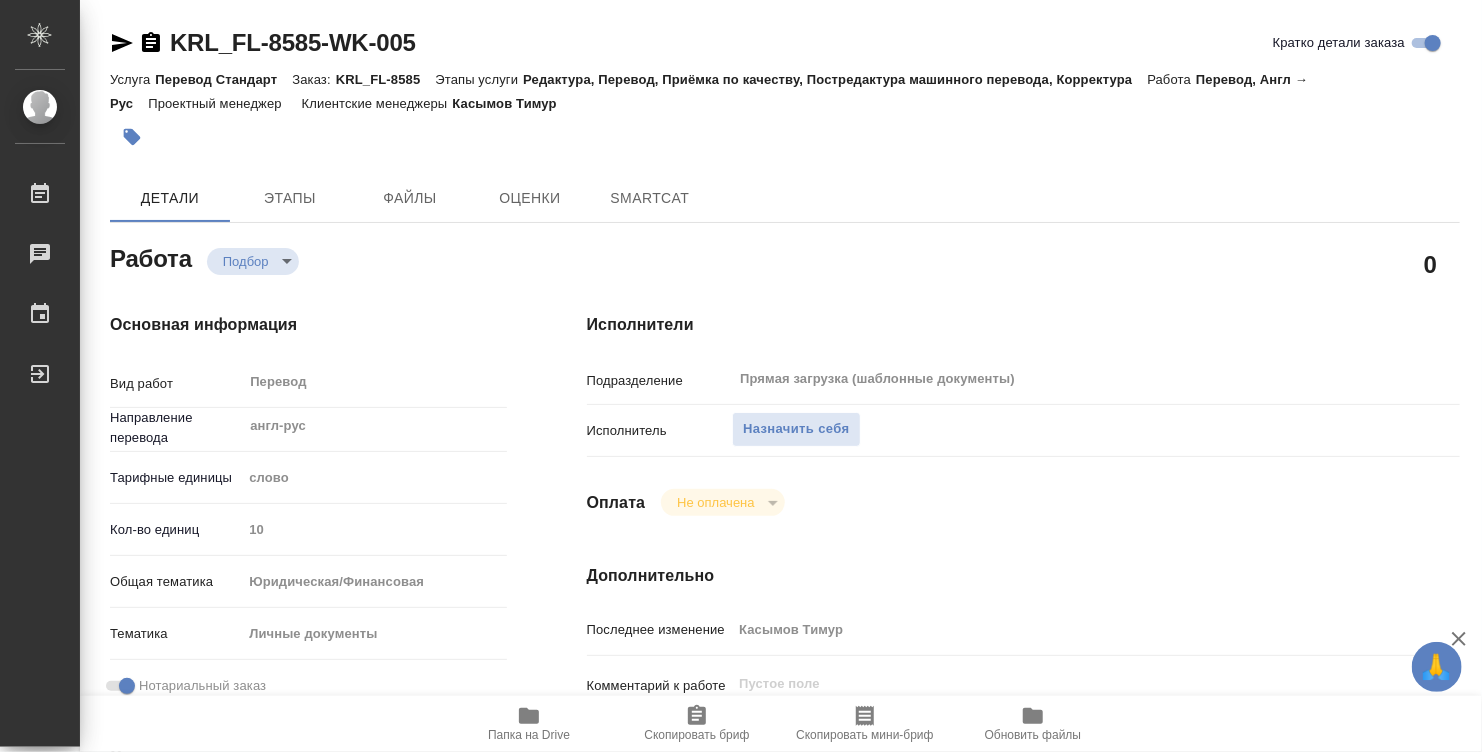 type on "x" 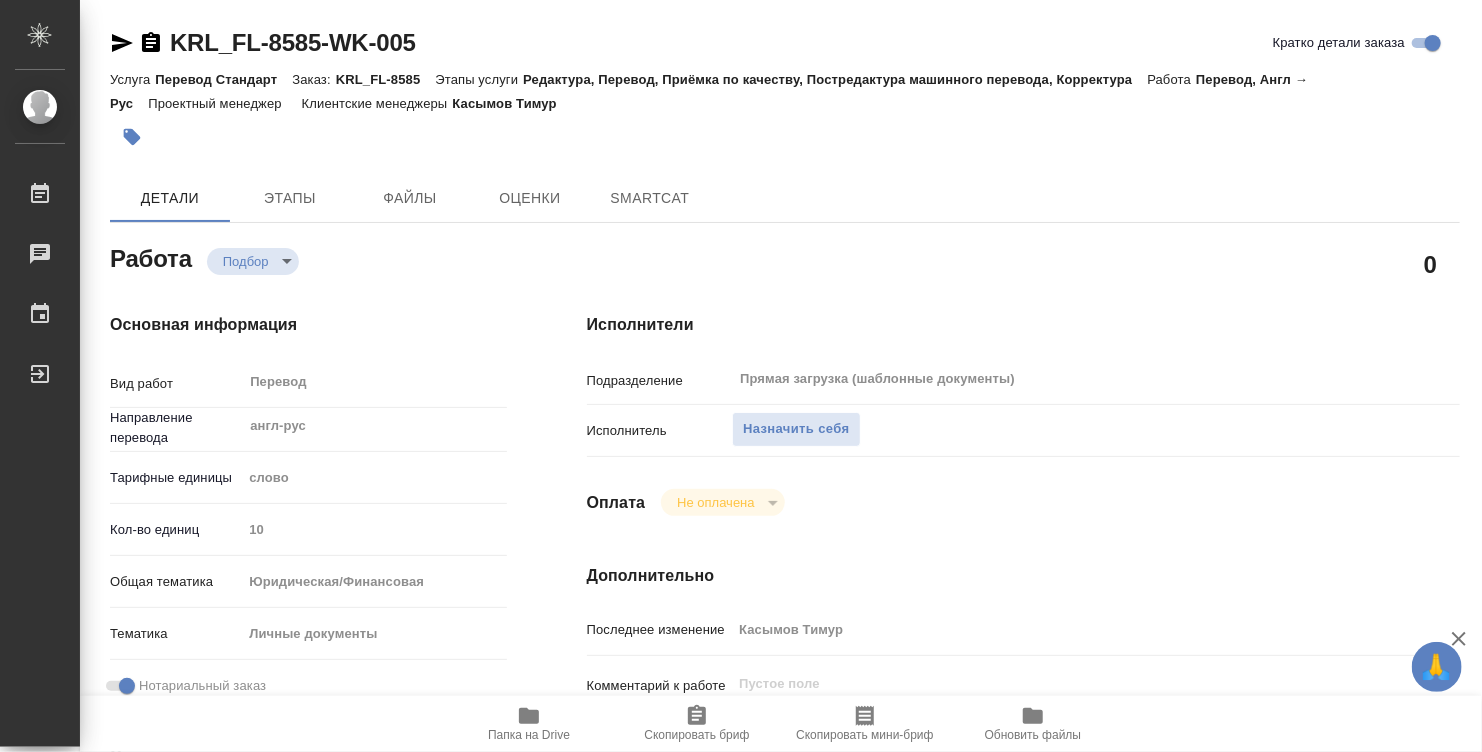 type on "x" 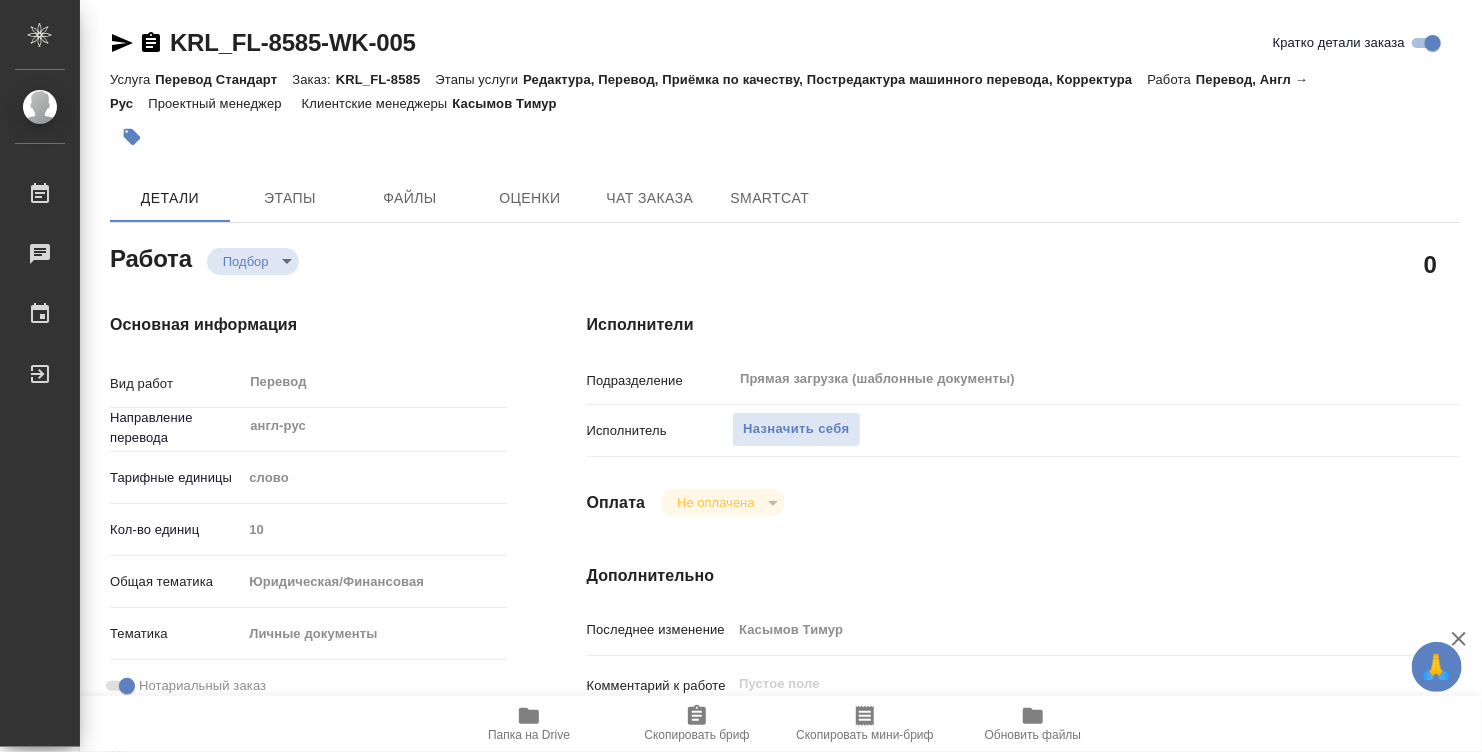 type on "x" 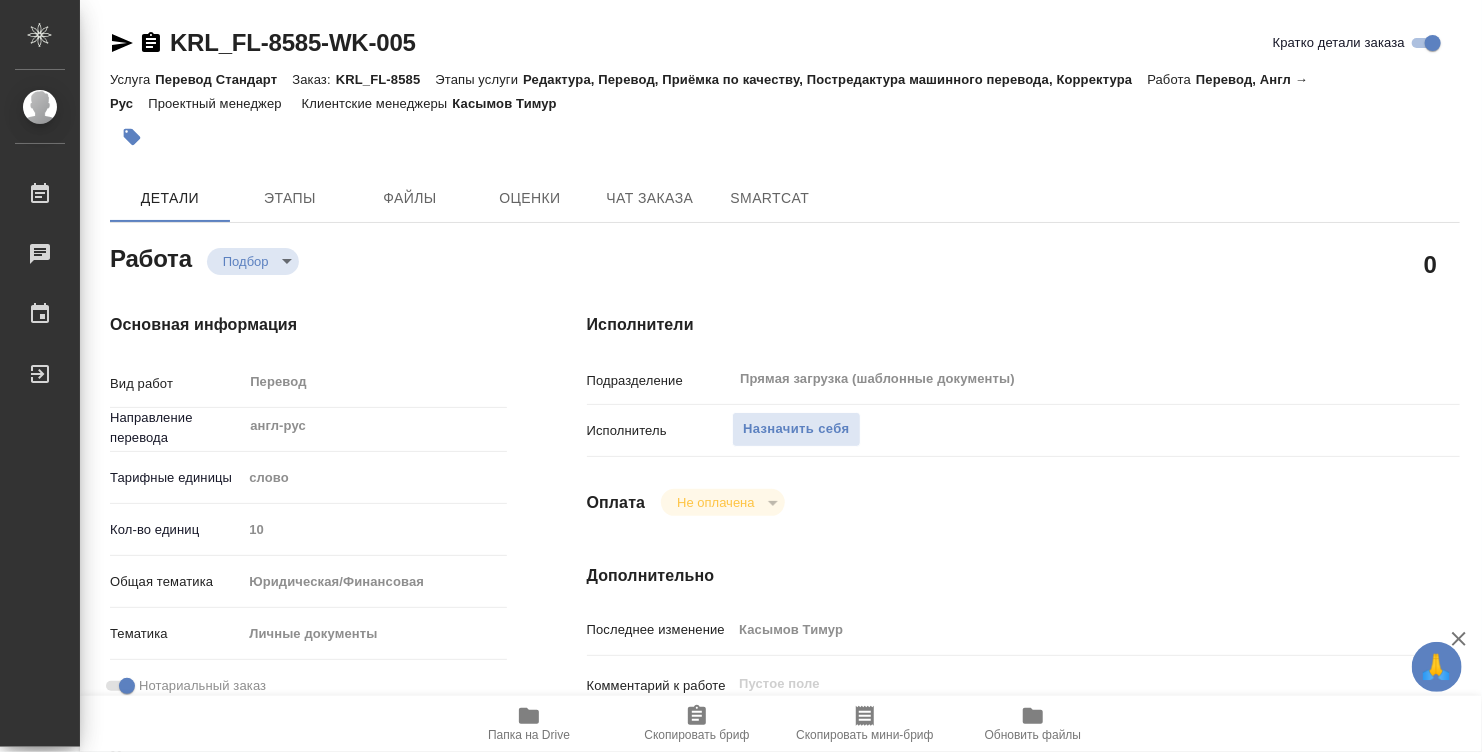 type on "x" 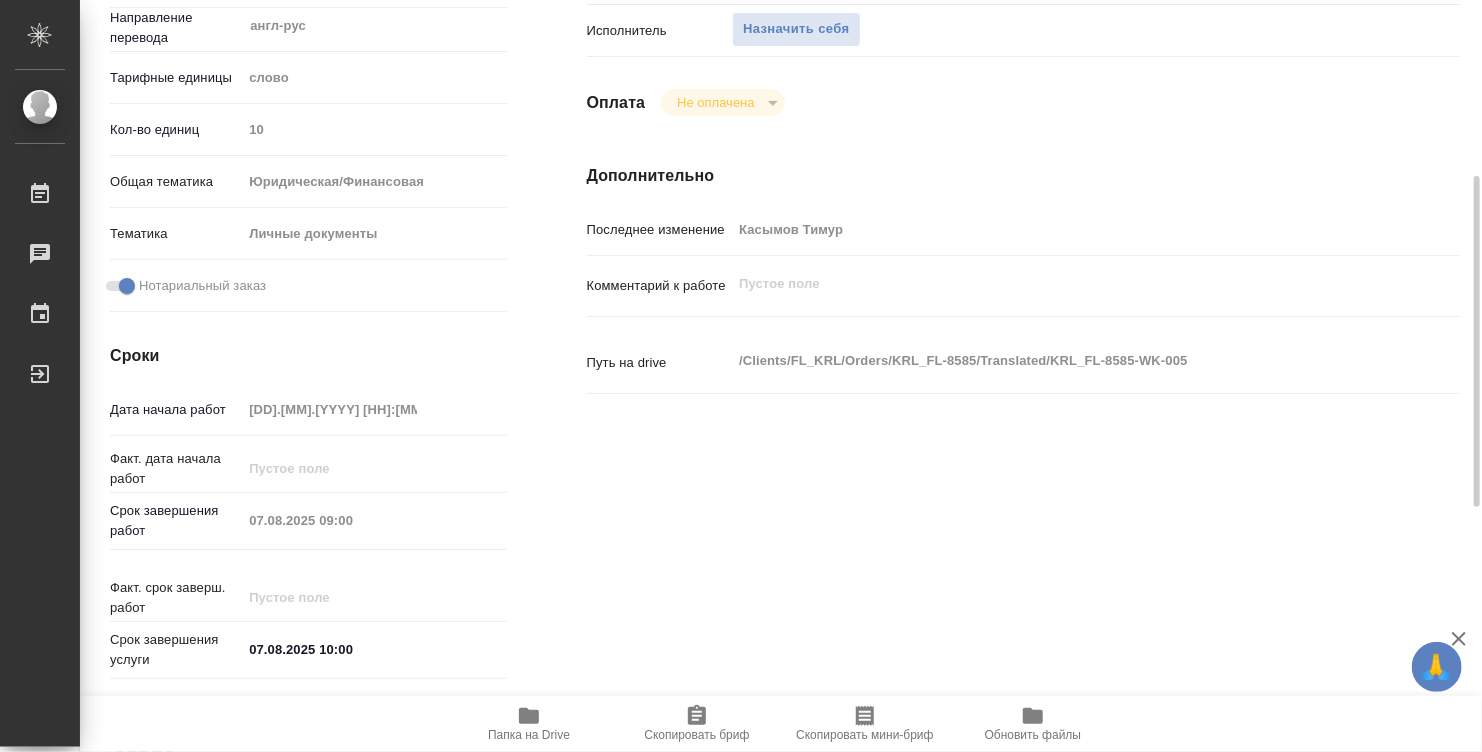 type on "x" 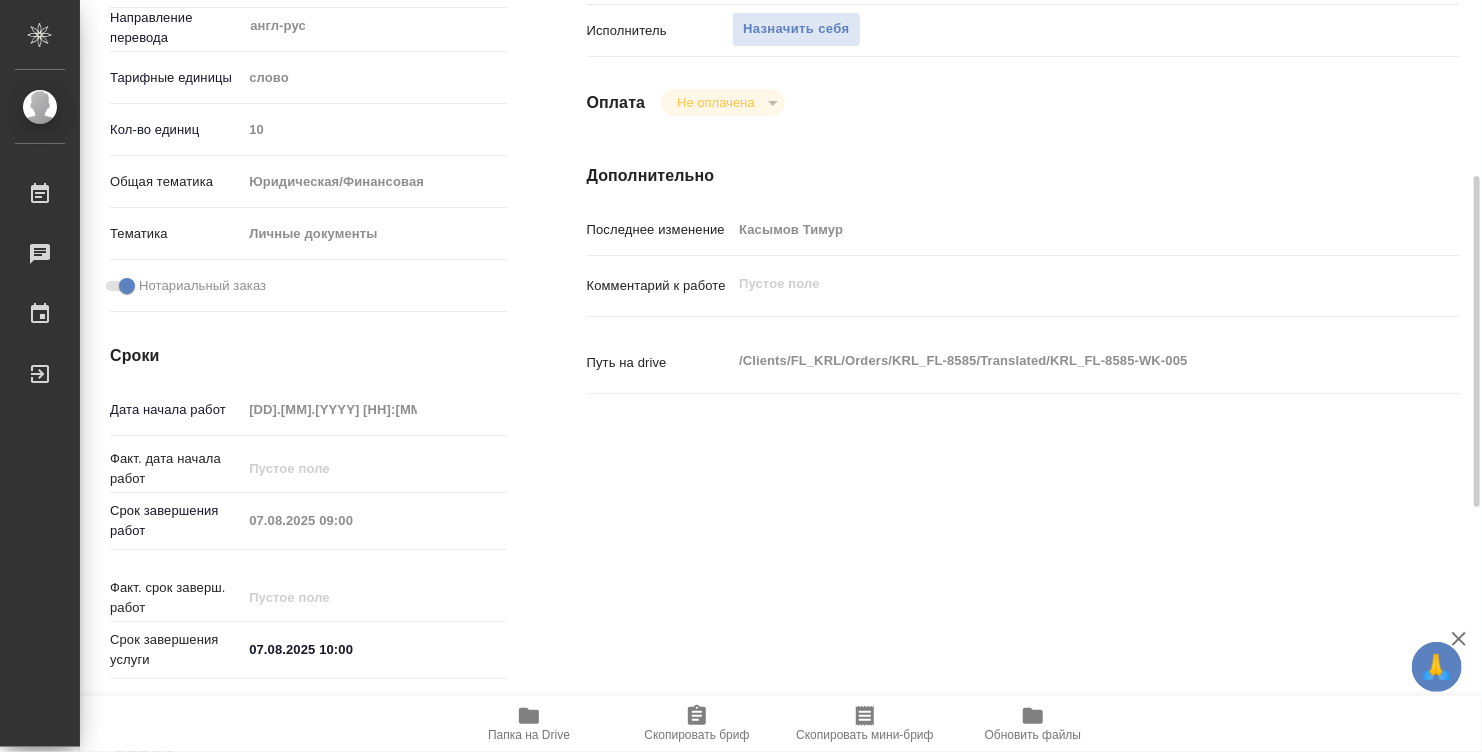 type on "x" 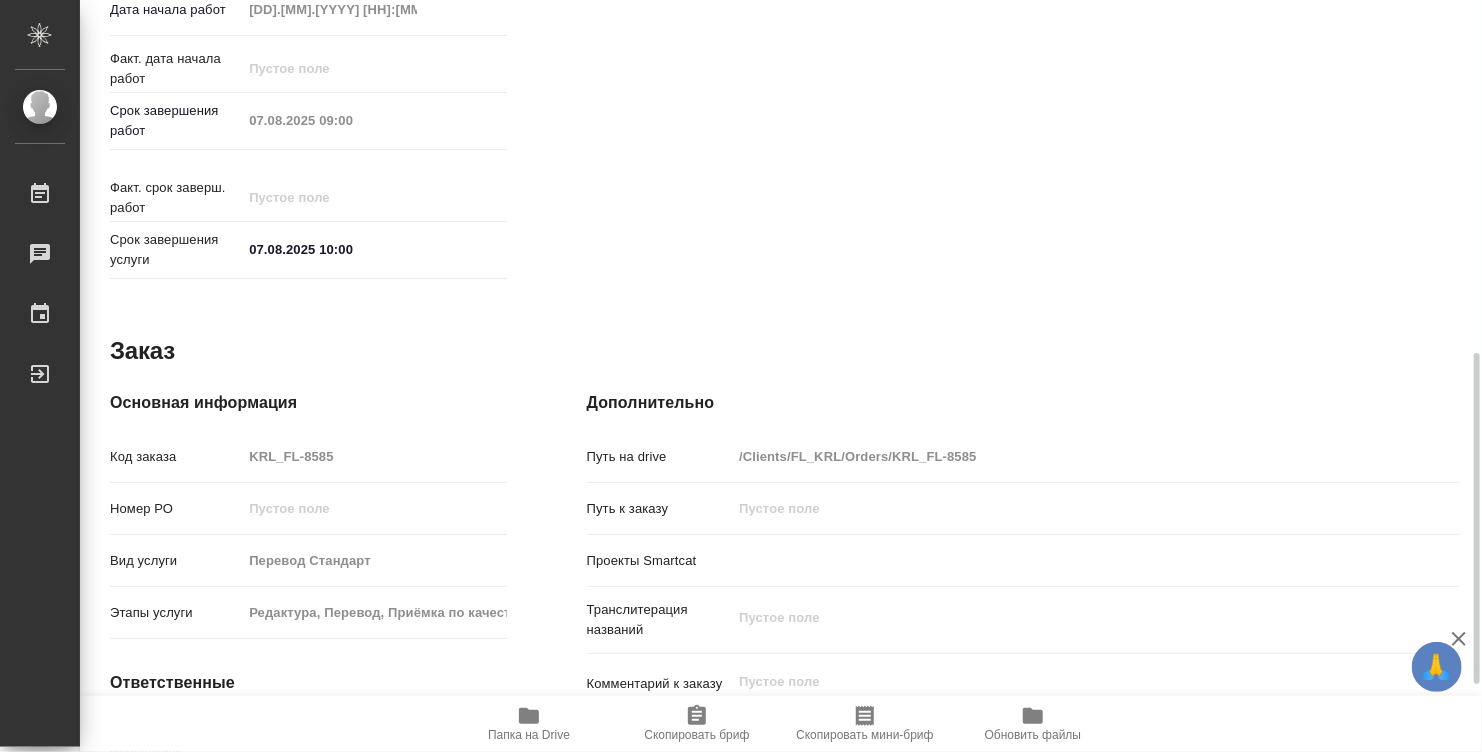 type on "x" 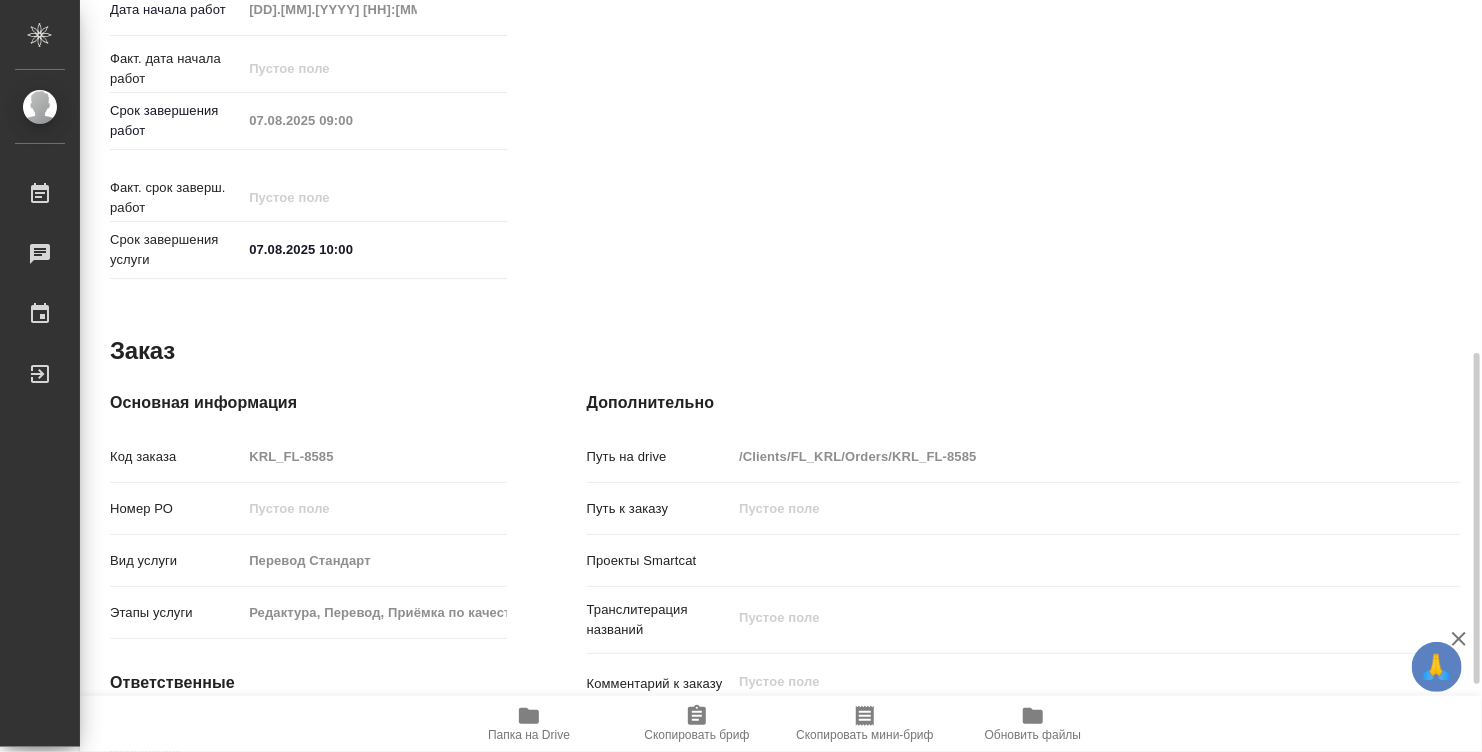 type on "x" 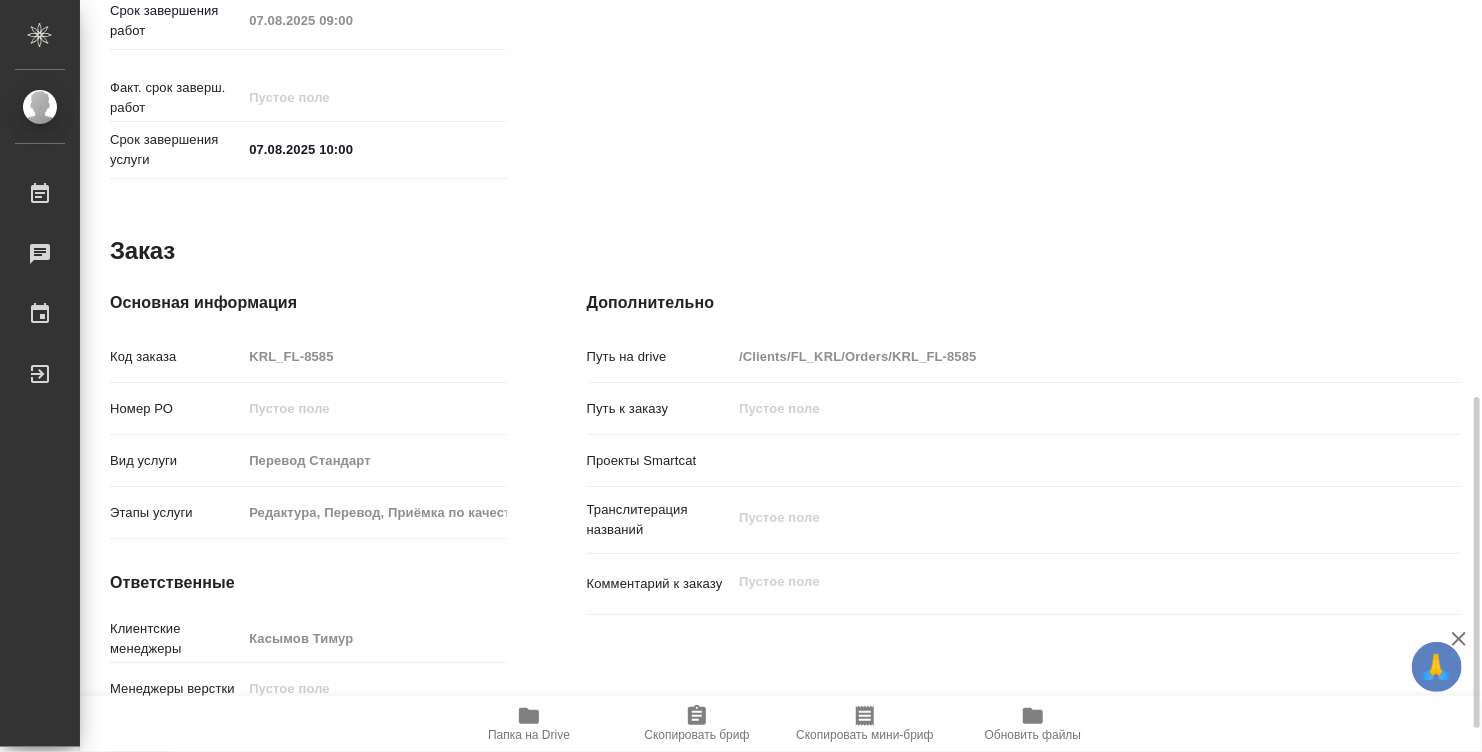 scroll, scrollTop: 954, scrollLeft: 0, axis: vertical 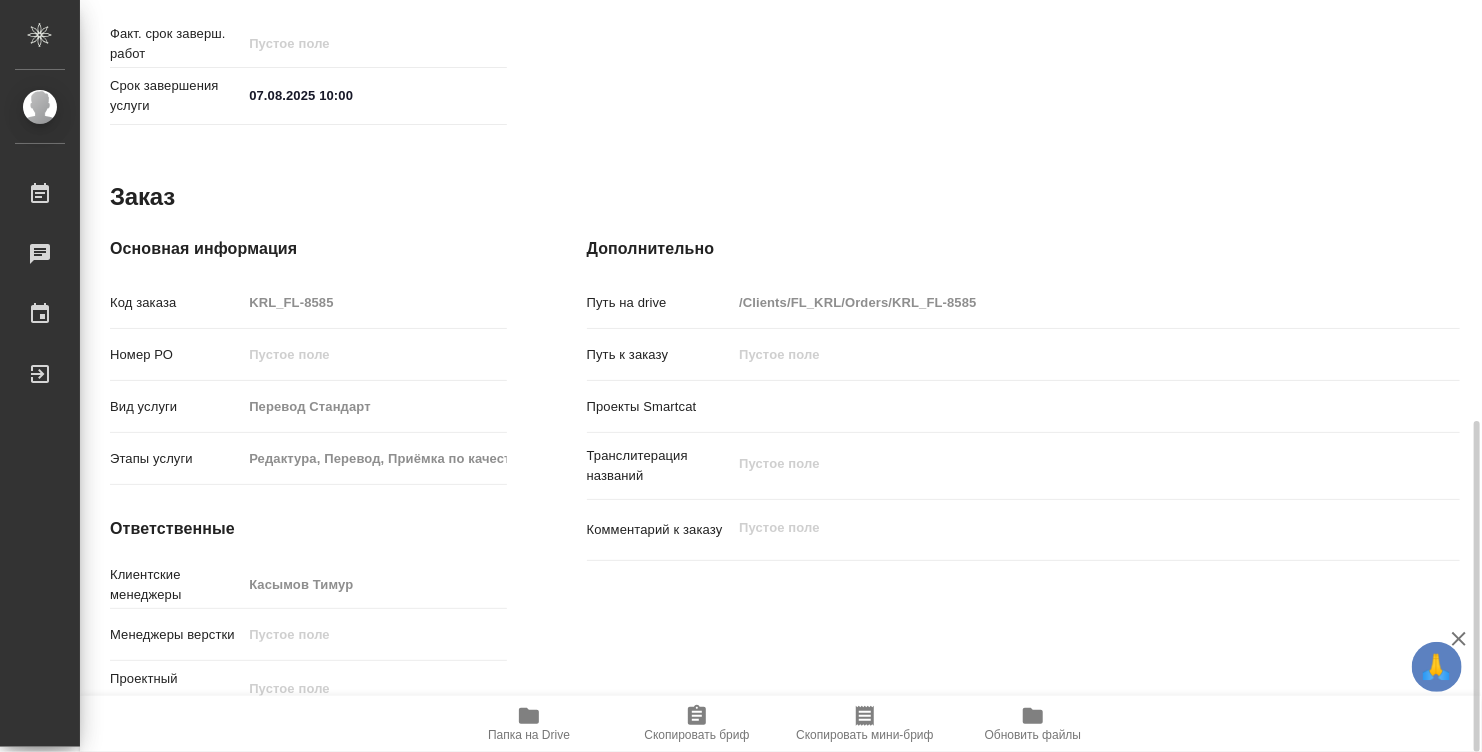 click 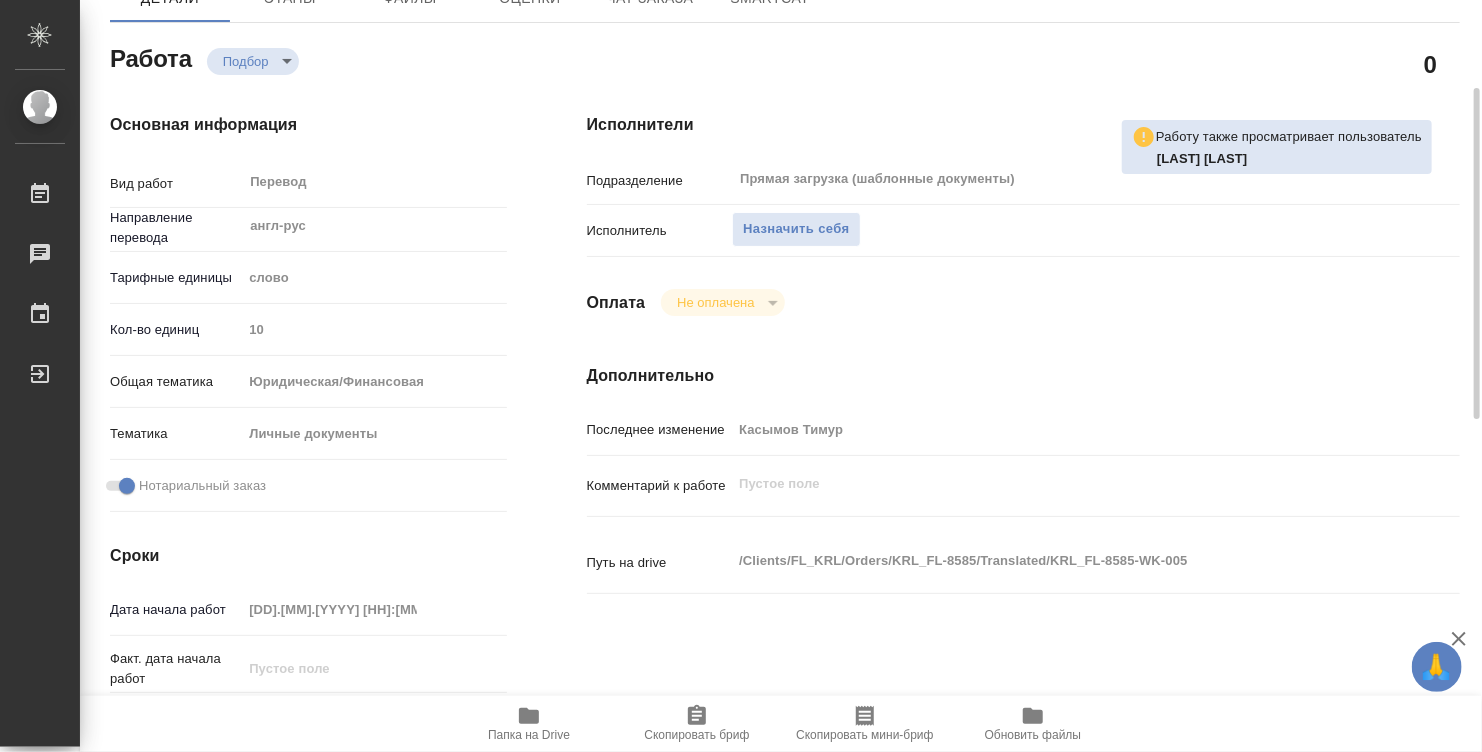 scroll, scrollTop: 400, scrollLeft: 0, axis: vertical 